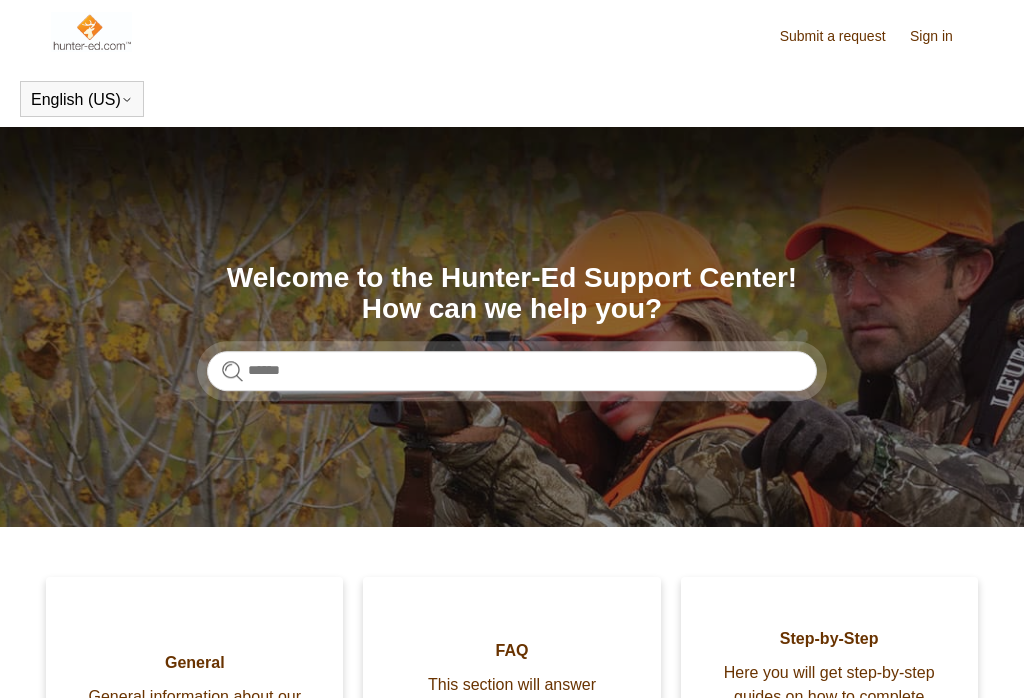 scroll, scrollTop: 0, scrollLeft: 0, axis: both 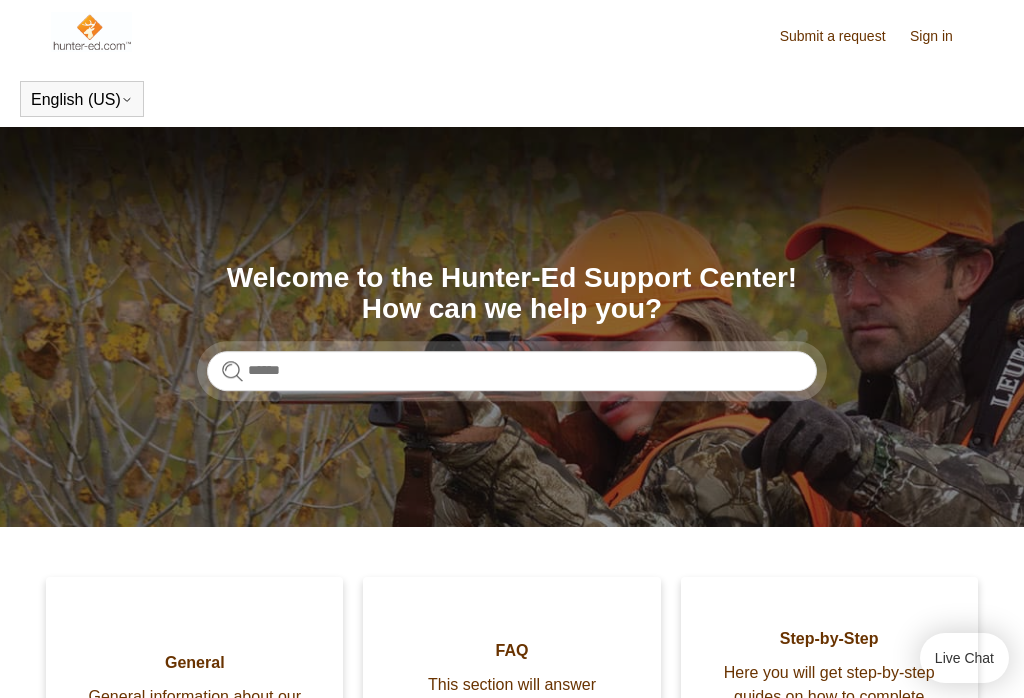 click on "Search
Welcome to the Hunter-Ed Support Center! How can we help you?" at bounding box center [512, 327] 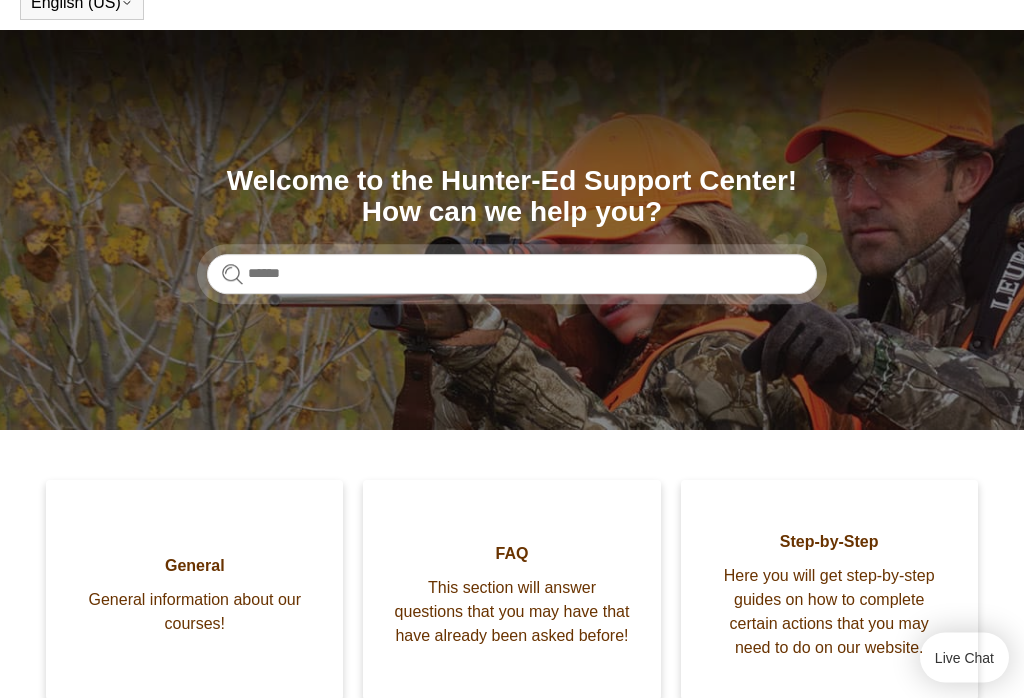 scroll, scrollTop: 98, scrollLeft: 0, axis: vertical 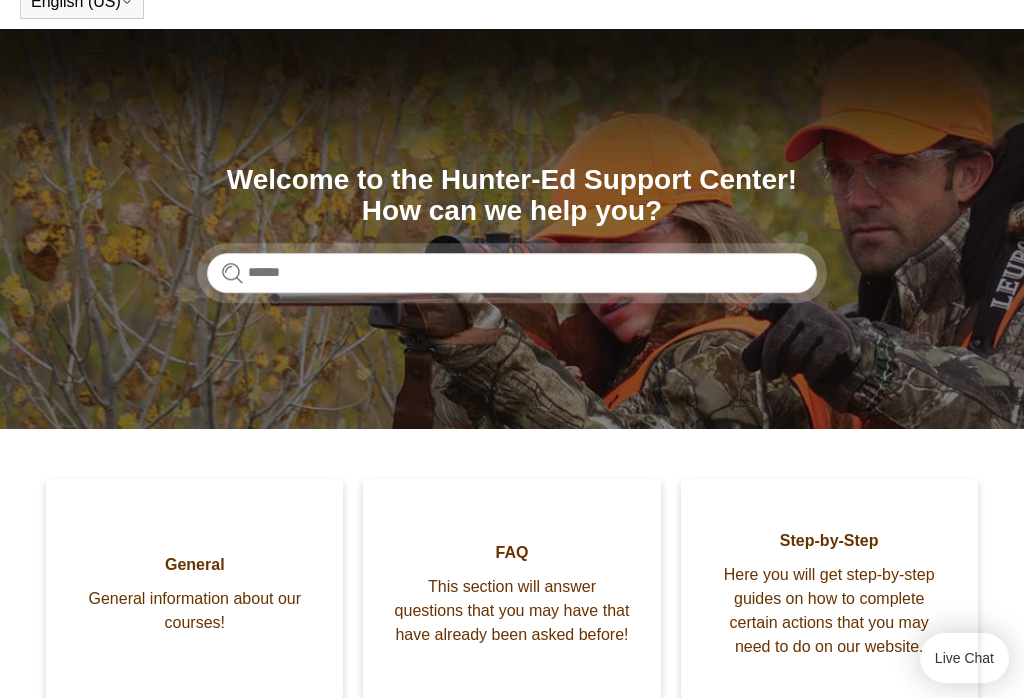 click on "Search
Welcome to the Hunter-Ed Support Center! How can we help you?" at bounding box center (512, 229) 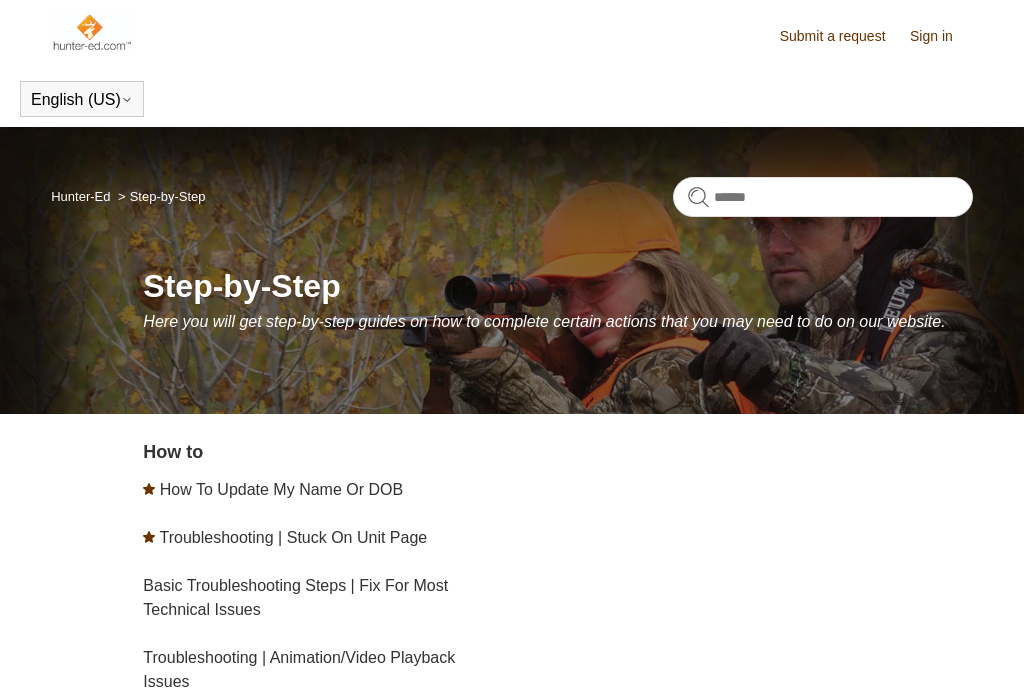 scroll, scrollTop: 0, scrollLeft: 0, axis: both 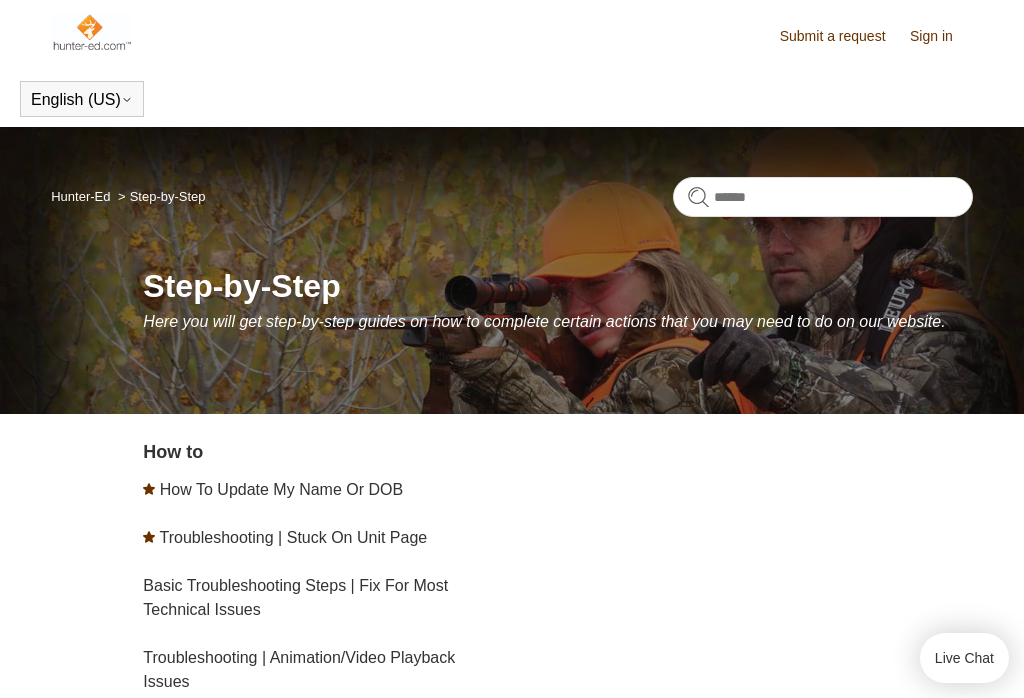 click on "How To Update My Name Or DOB" at bounding box center [281, 489] 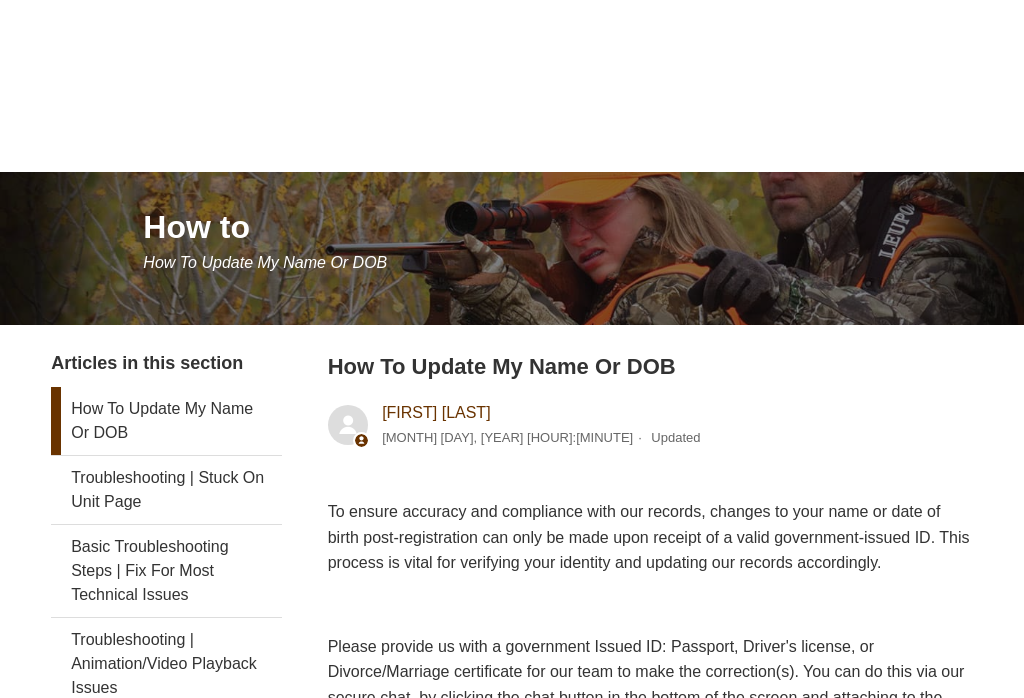 scroll, scrollTop: 0, scrollLeft: 0, axis: both 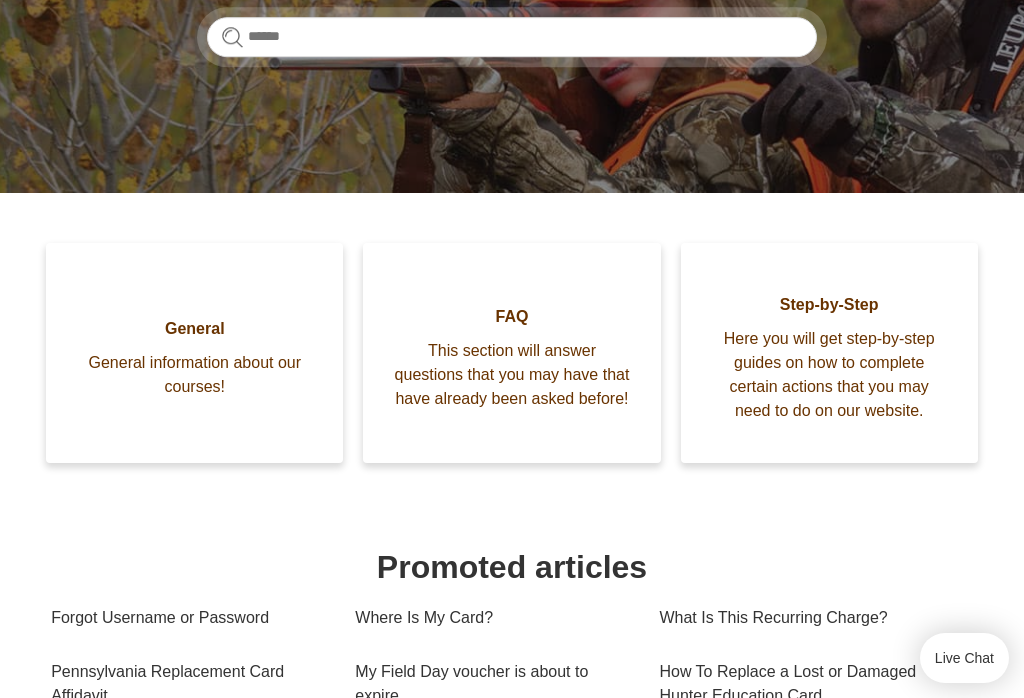 click on "Here you will get step-by-step guides on how to complete certain actions that you may need to do on our website." at bounding box center [829, 375] 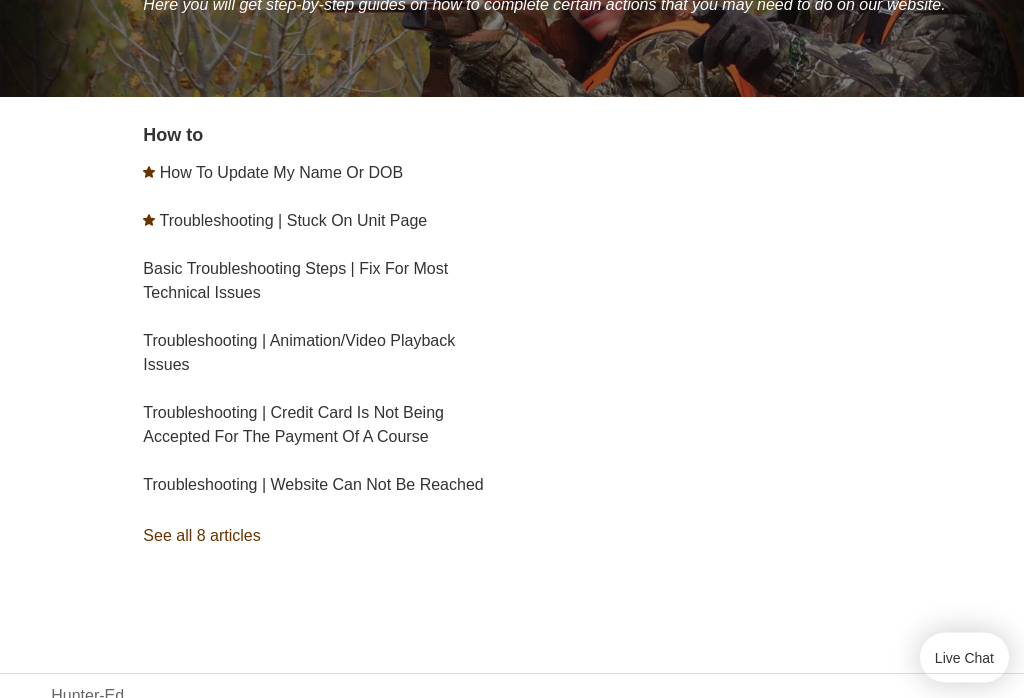 scroll, scrollTop: 318, scrollLeft: 0, axis: vertical 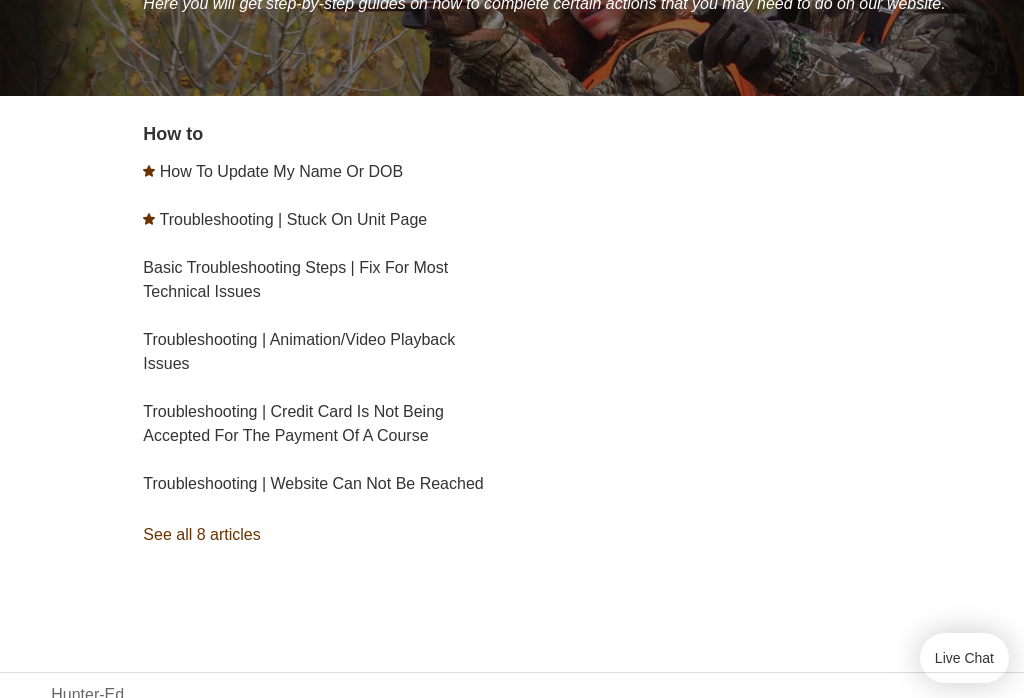 click on "See all 8 articles" at bounding box center [329, 535] 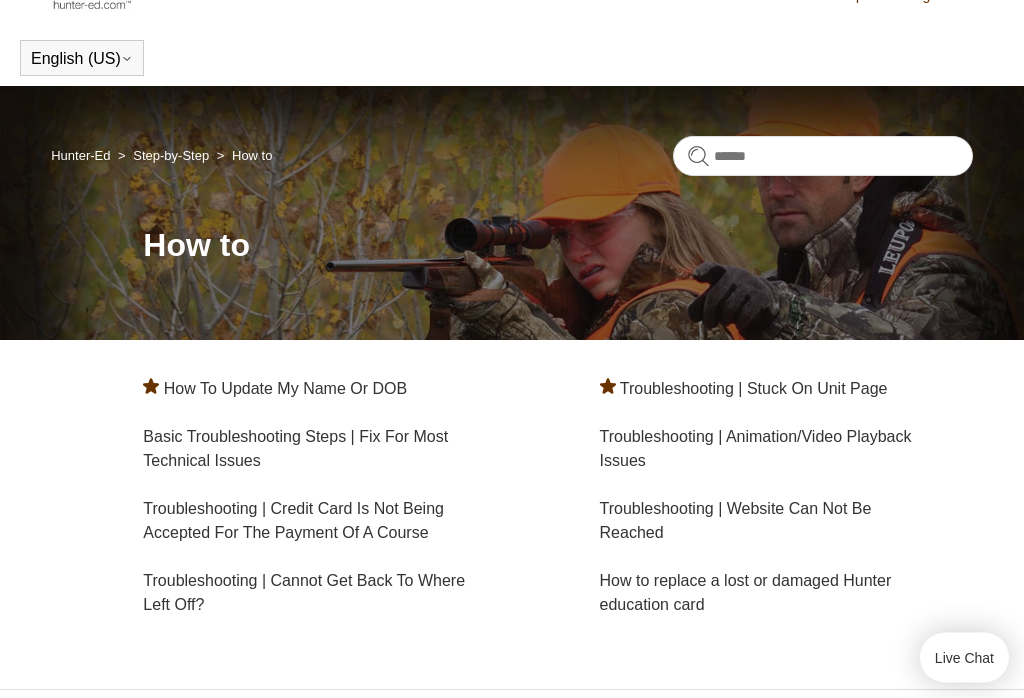 scroll, scrollTop: 43, scrollLeft: 0, axis: vertical 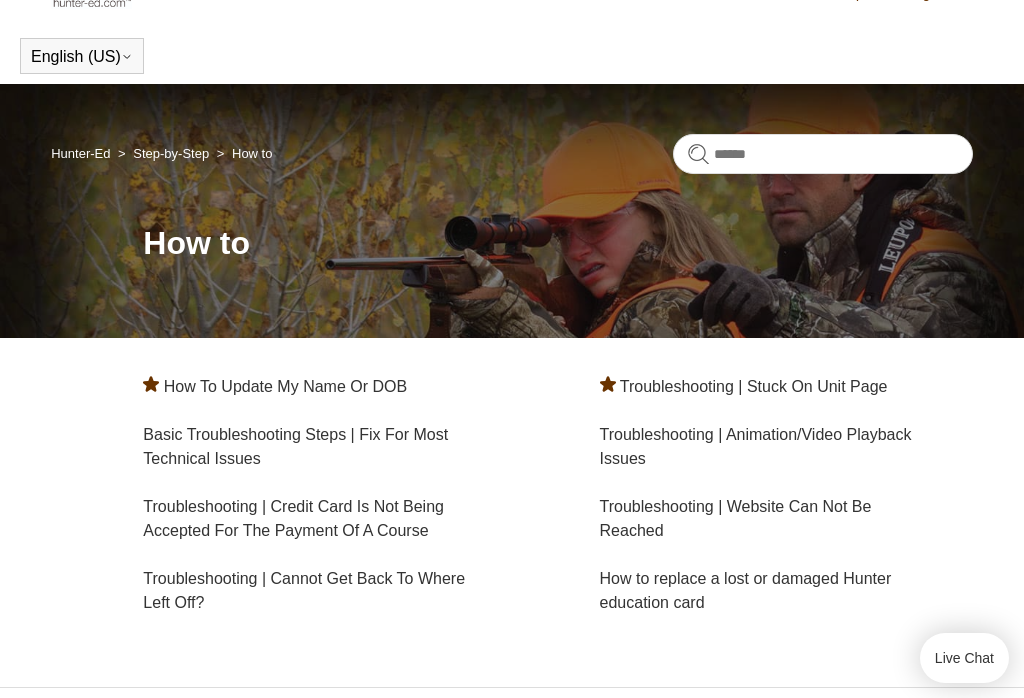 click on "Basic Troubleshooting Steps | Fix For Most Technical Issues" at bounding box center [295, 446] 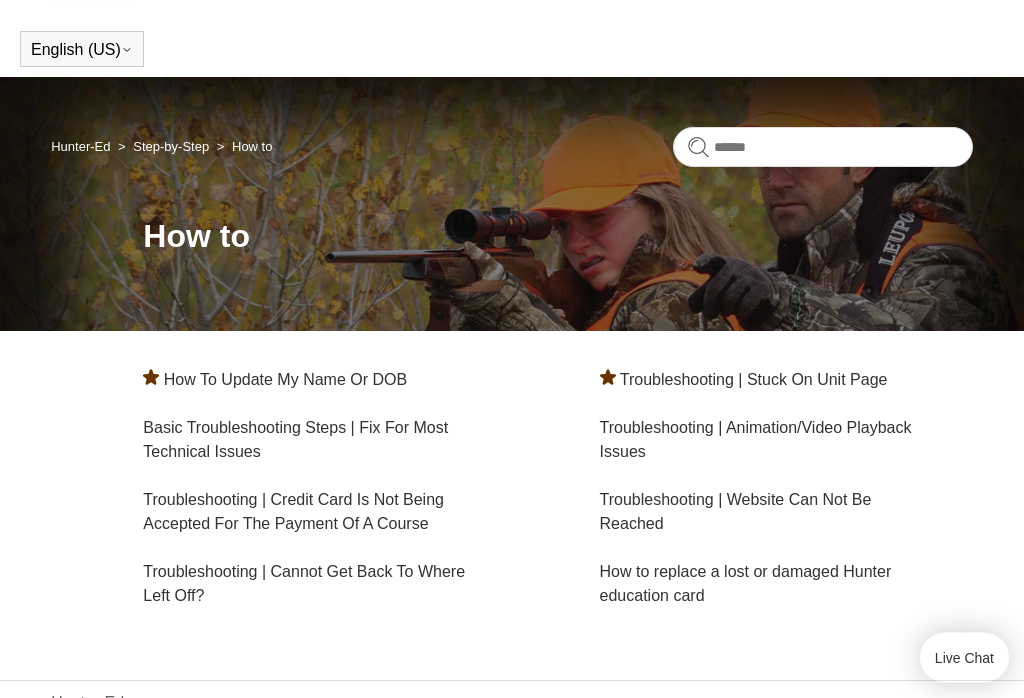 scroll, scrollTop: 0, scrollLeft: 0, axis: both 